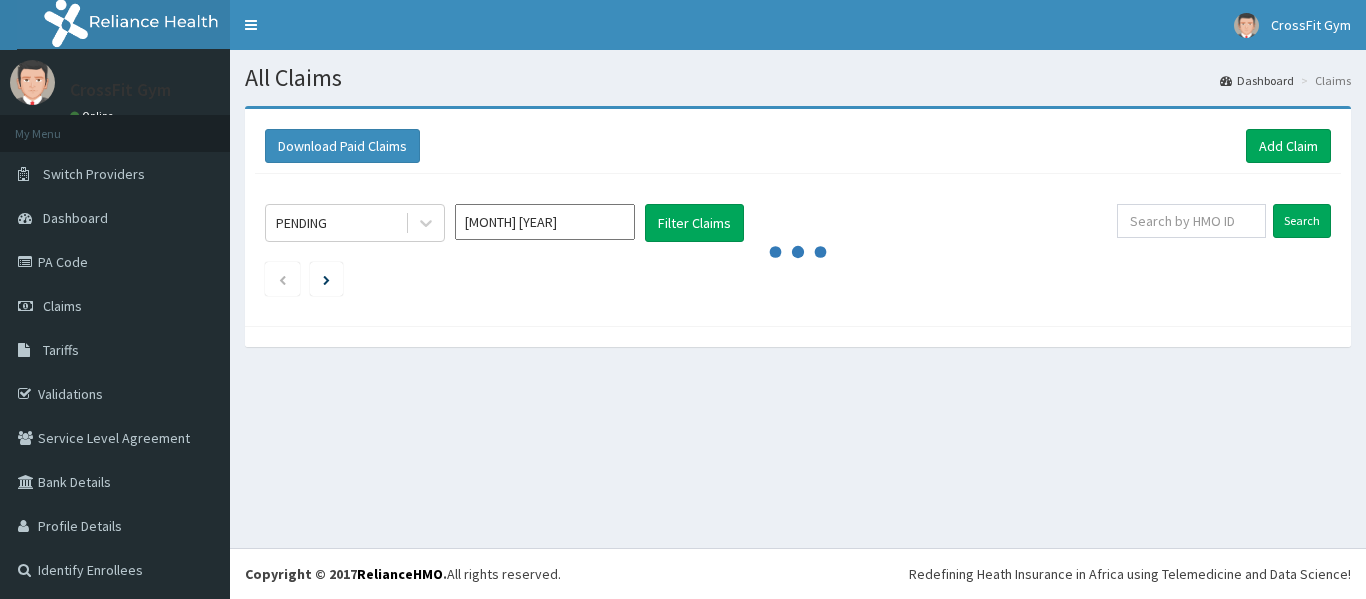 click on "Add Claim" at bounding box center [1288, 146] 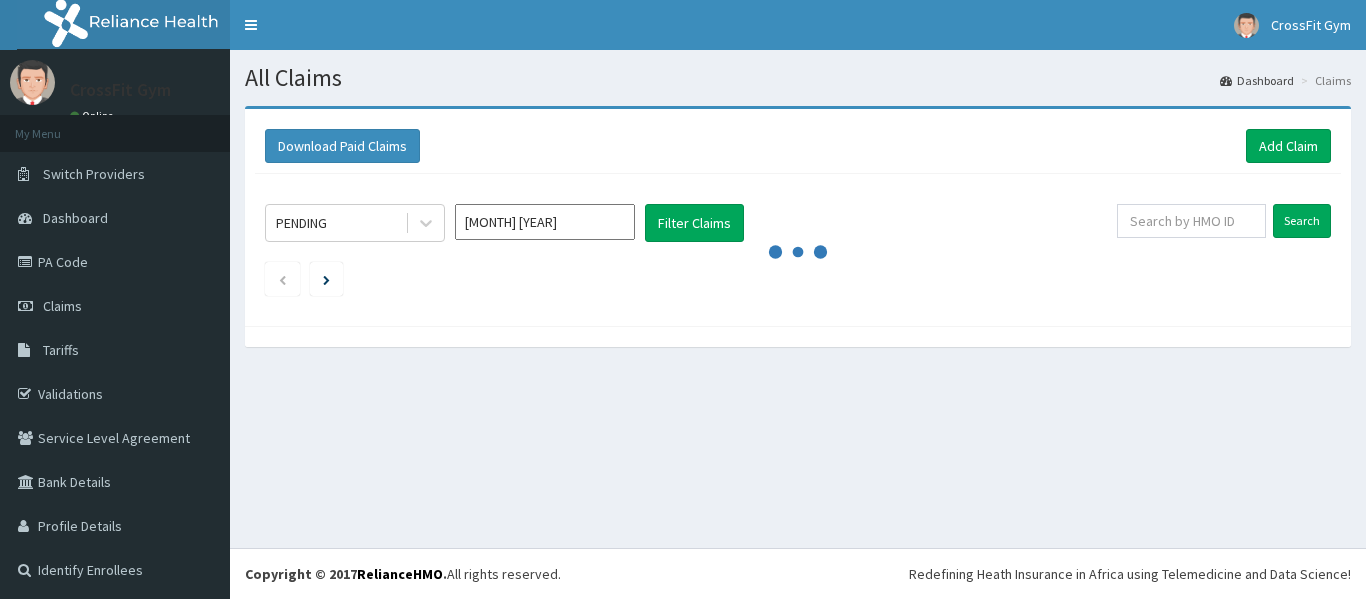 scroll, scrollTop: 0, scrollLeft: 0, axis: both 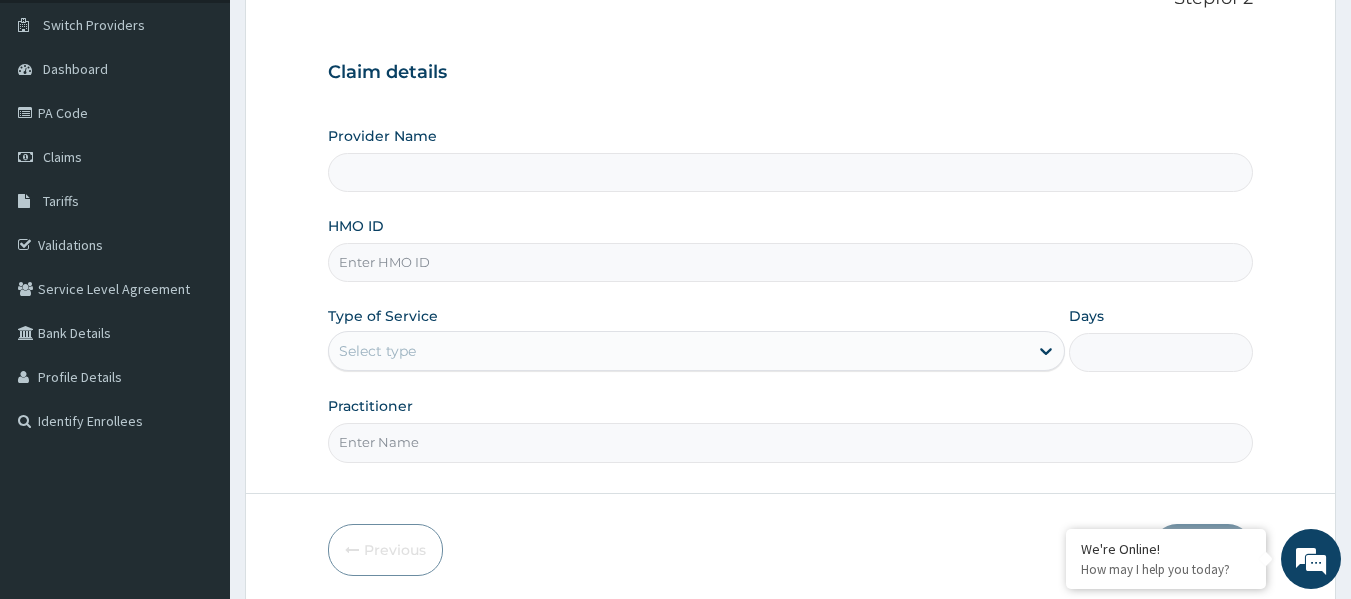 click on "HMO ID" at bounding box center [791, 262] 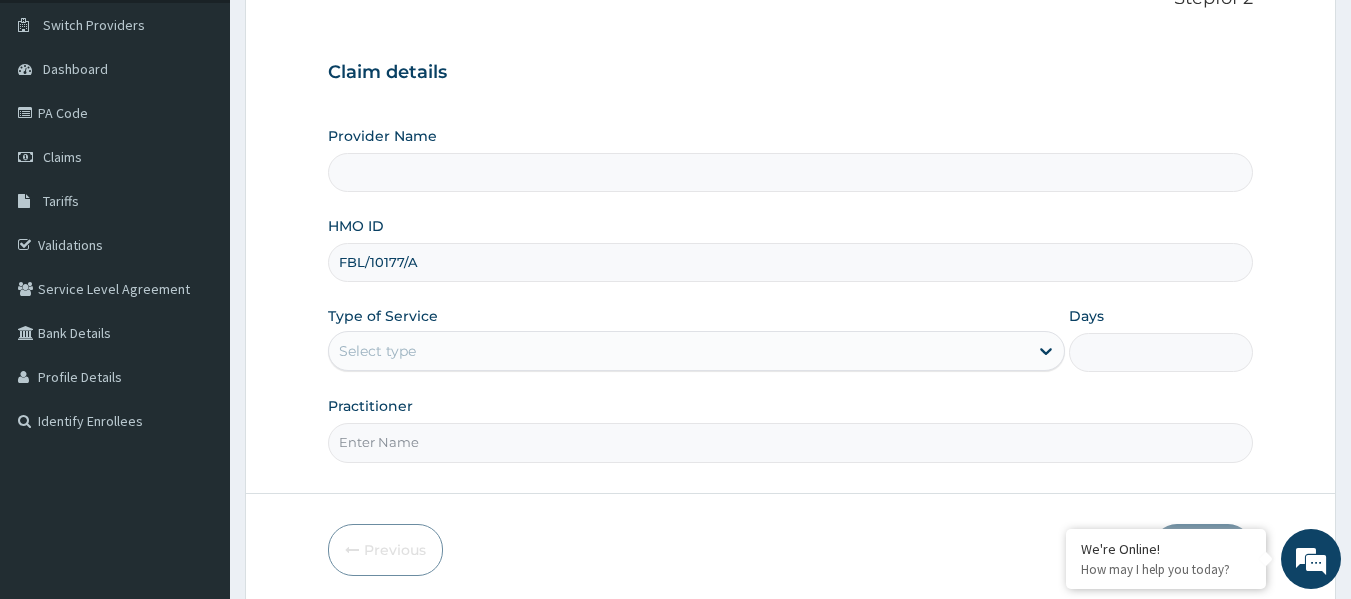 click on "FBL/10177/A" at bounding box center (791, 262) 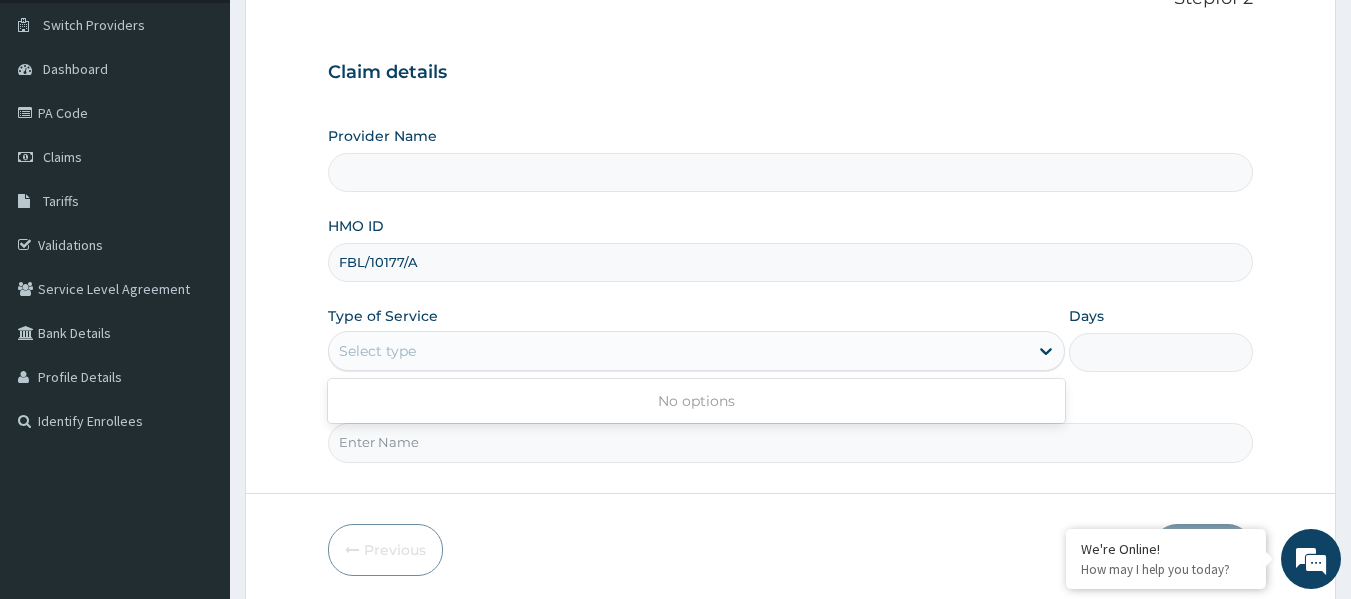 click on "Select type" at bounding box center [678, 351] 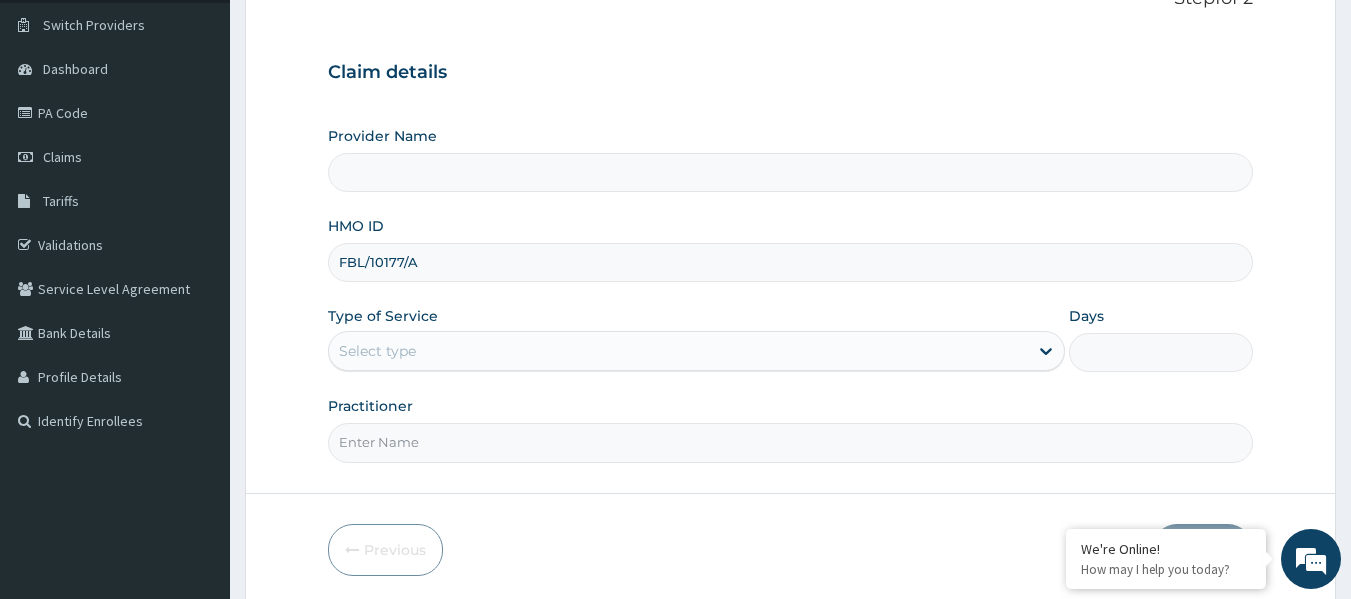 click on "Previous   Next" at bounding box center (791, 550) 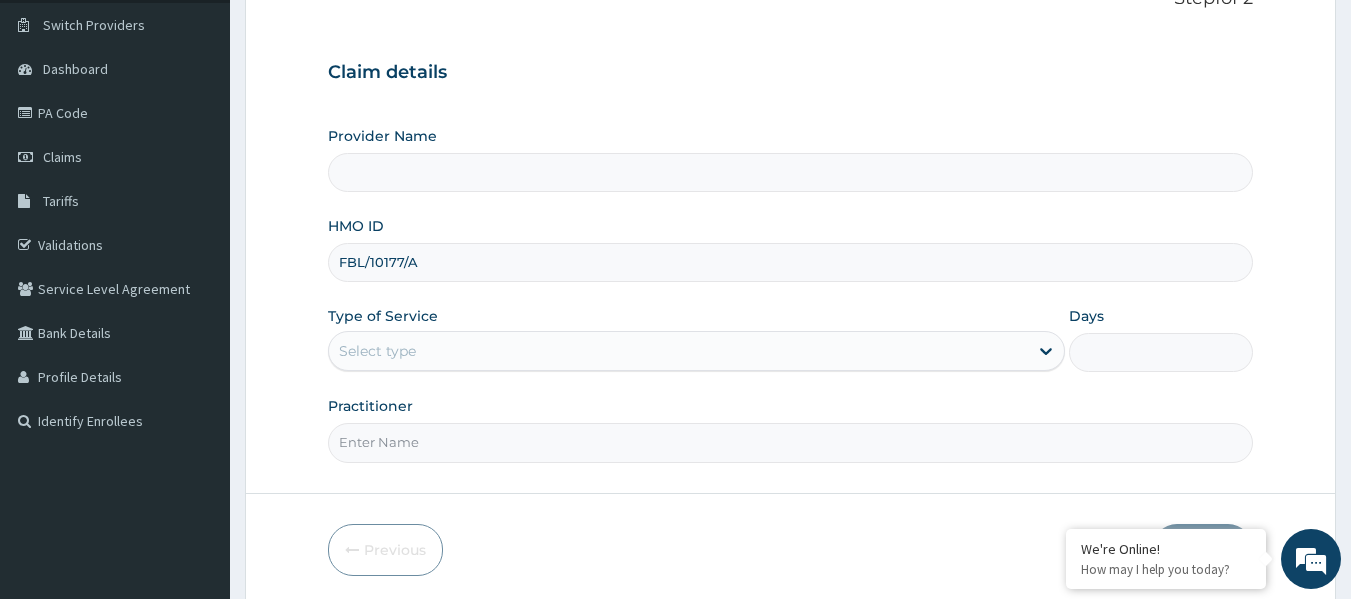 scroll, scrollTop: 0, scrollLeft: 0, axis: both 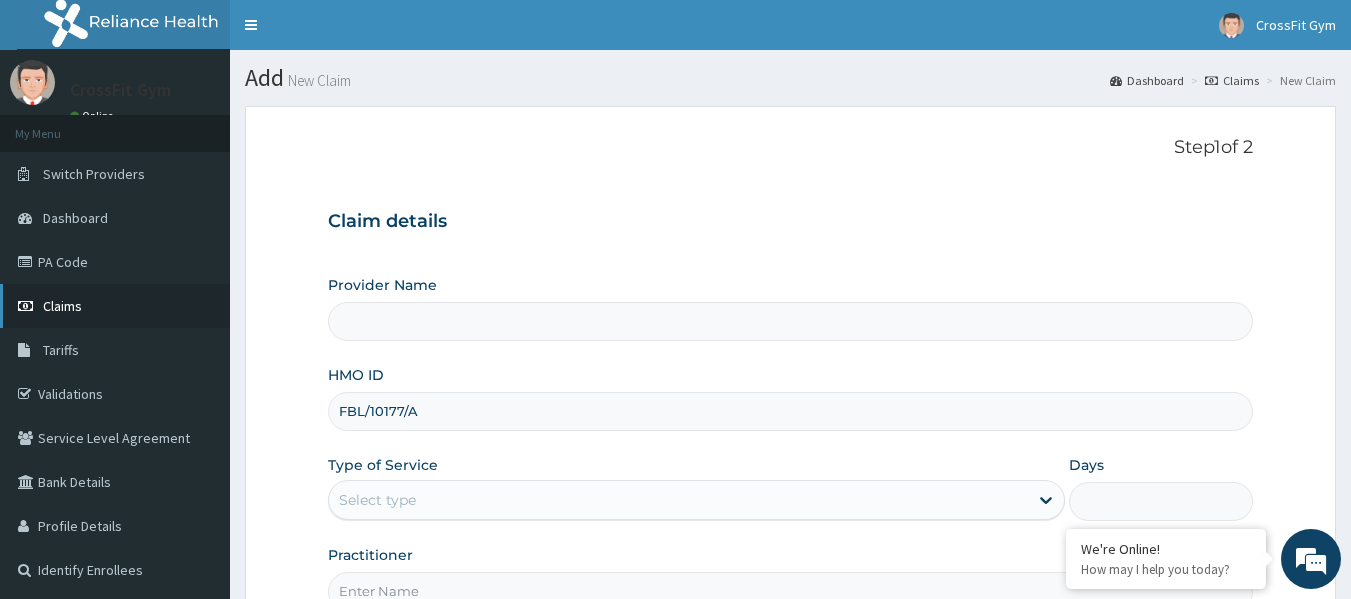 click on "Claims" at bounding box center [115, 306] 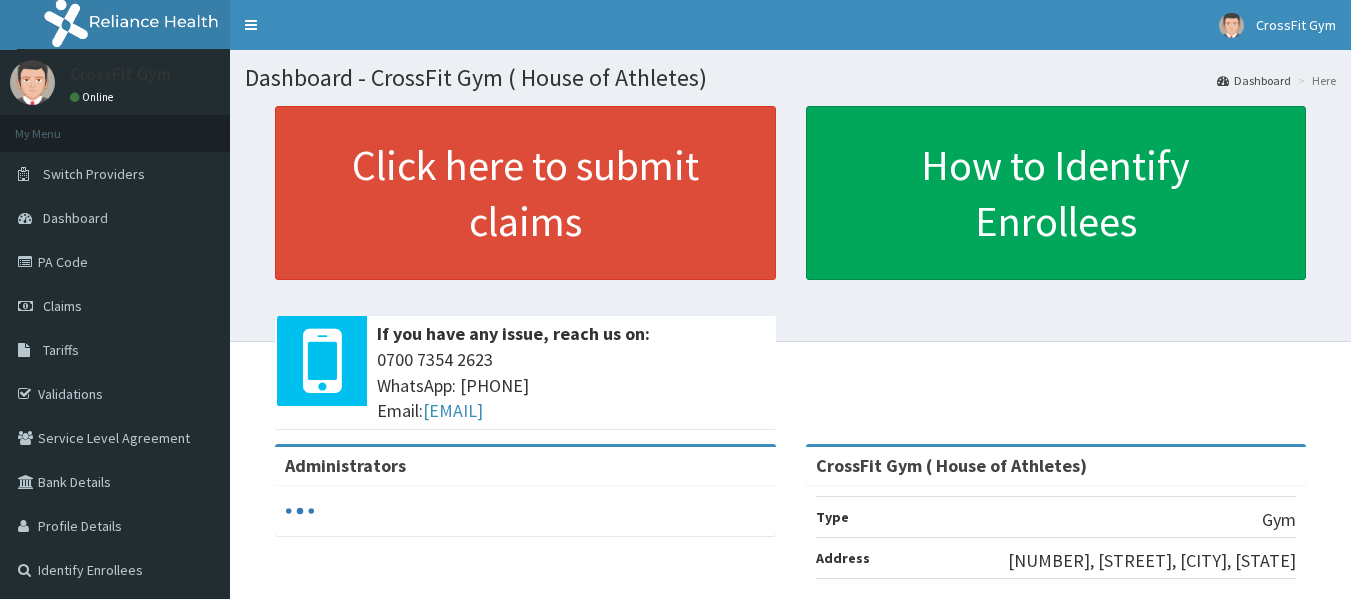 scroll, scrollTop: 0, scrollLeft: 0, axis: both 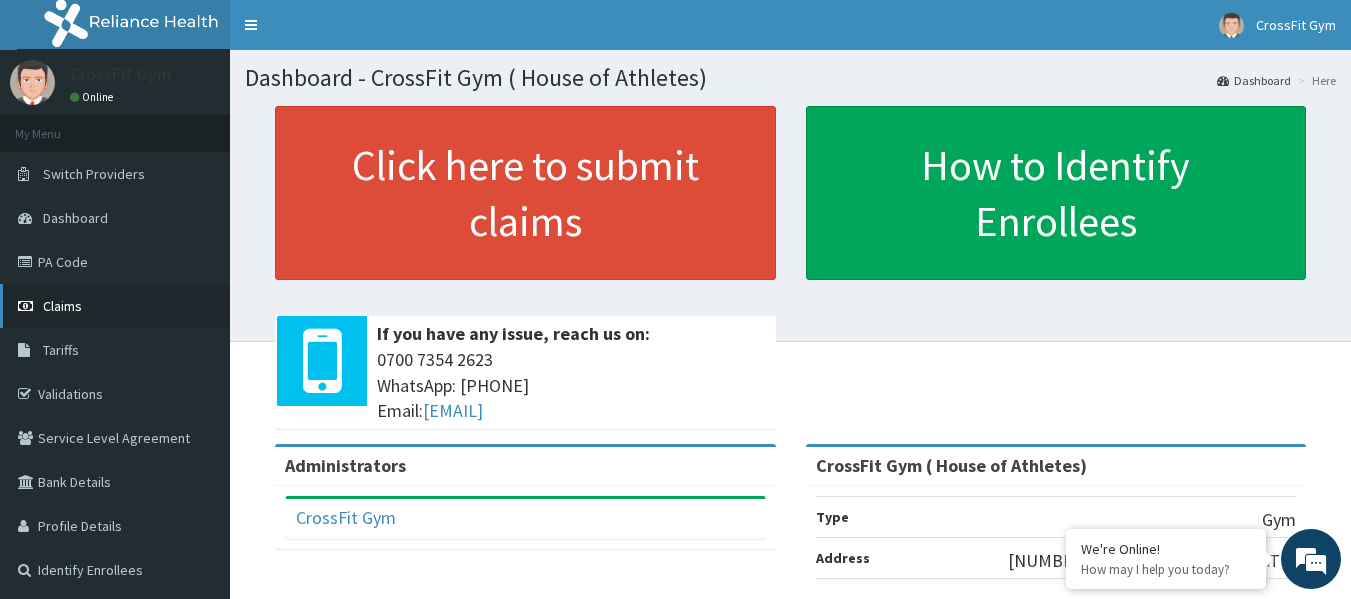 click on "Claims" at bounding box center (62, 306) 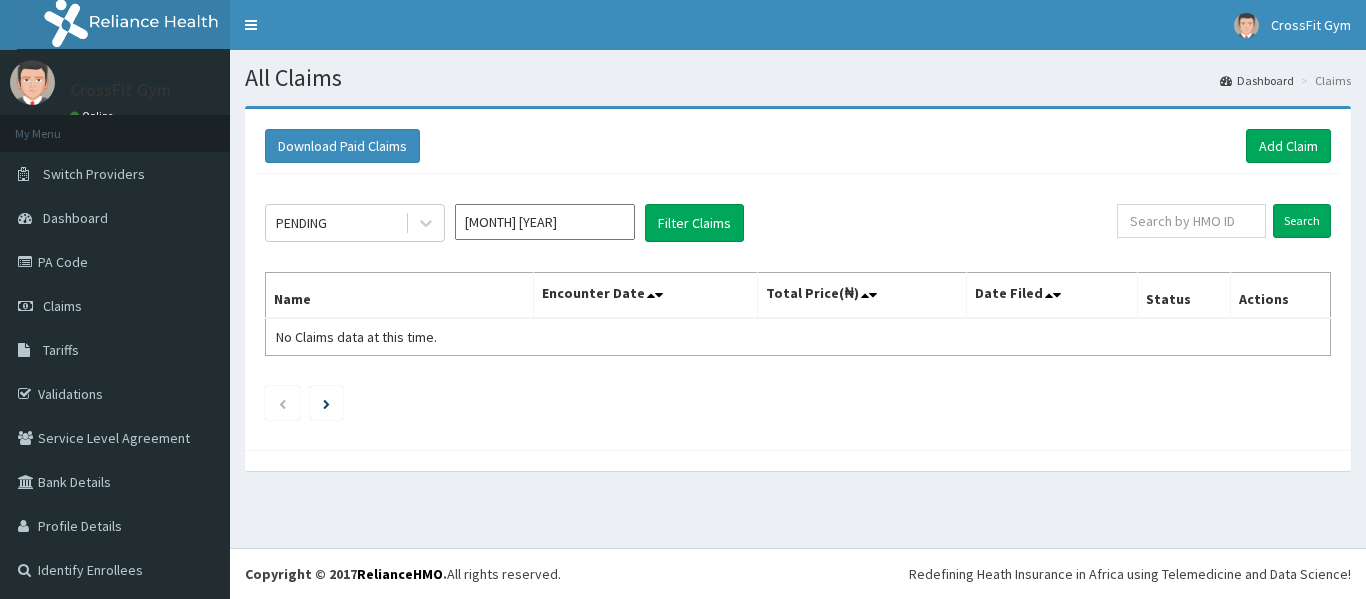 scroll, scrollTop: 0, scrollLeft: 0, axis: both 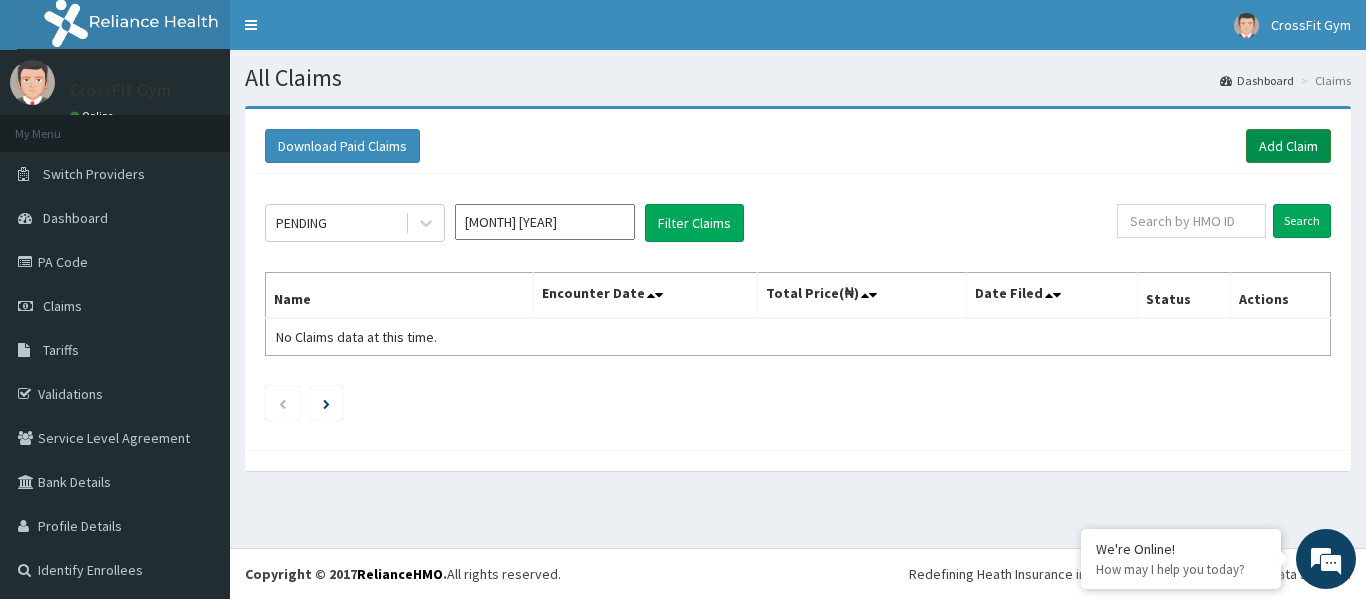 click on "Add Claim" at bounding box center (1288, 146) 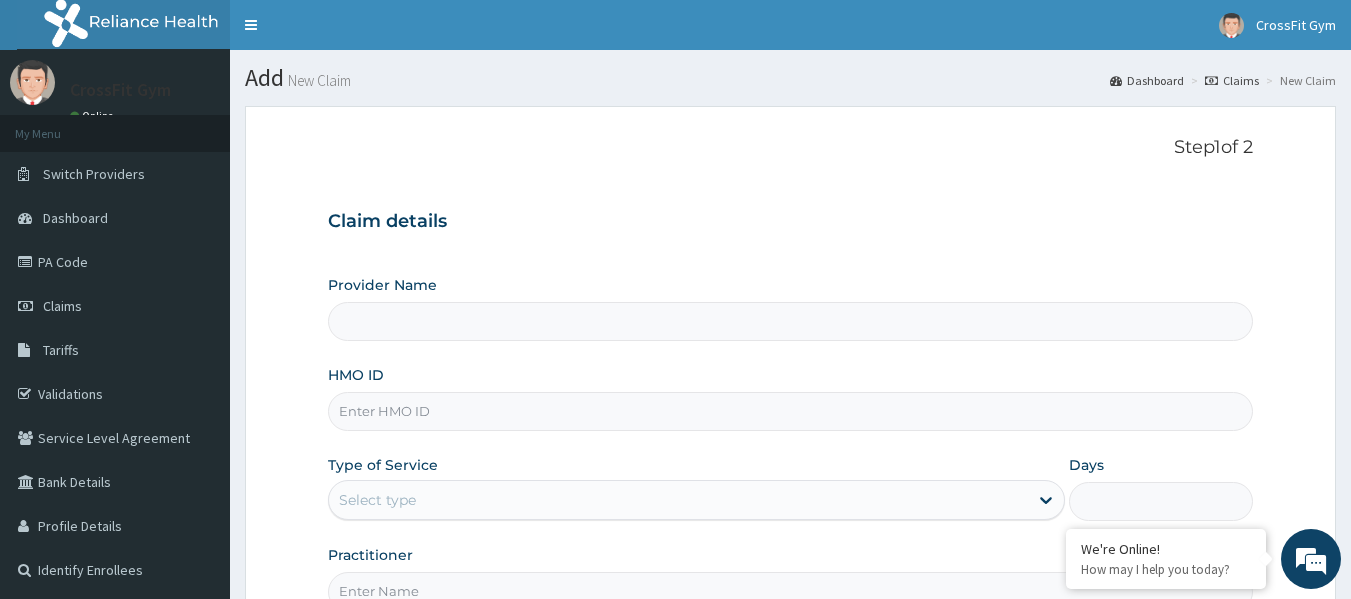 scroll, scrollTop: 0, scrollLeft: 0, axis: both 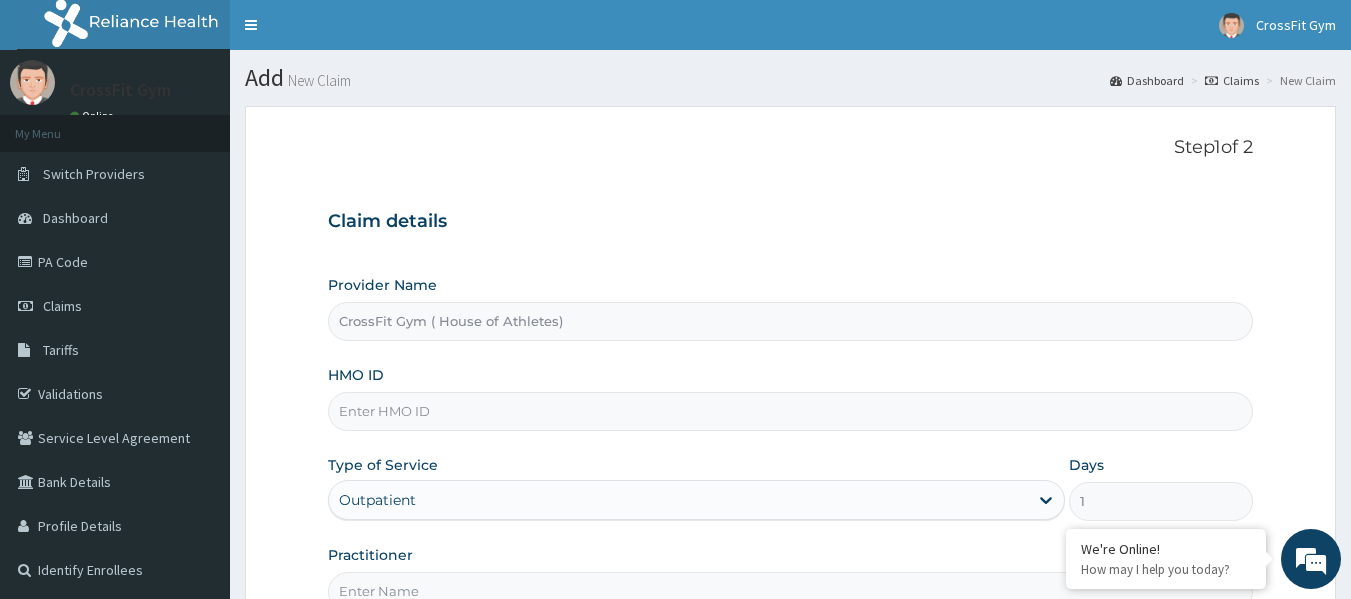 click on "HMO ID" at bounding box center [791, 411] 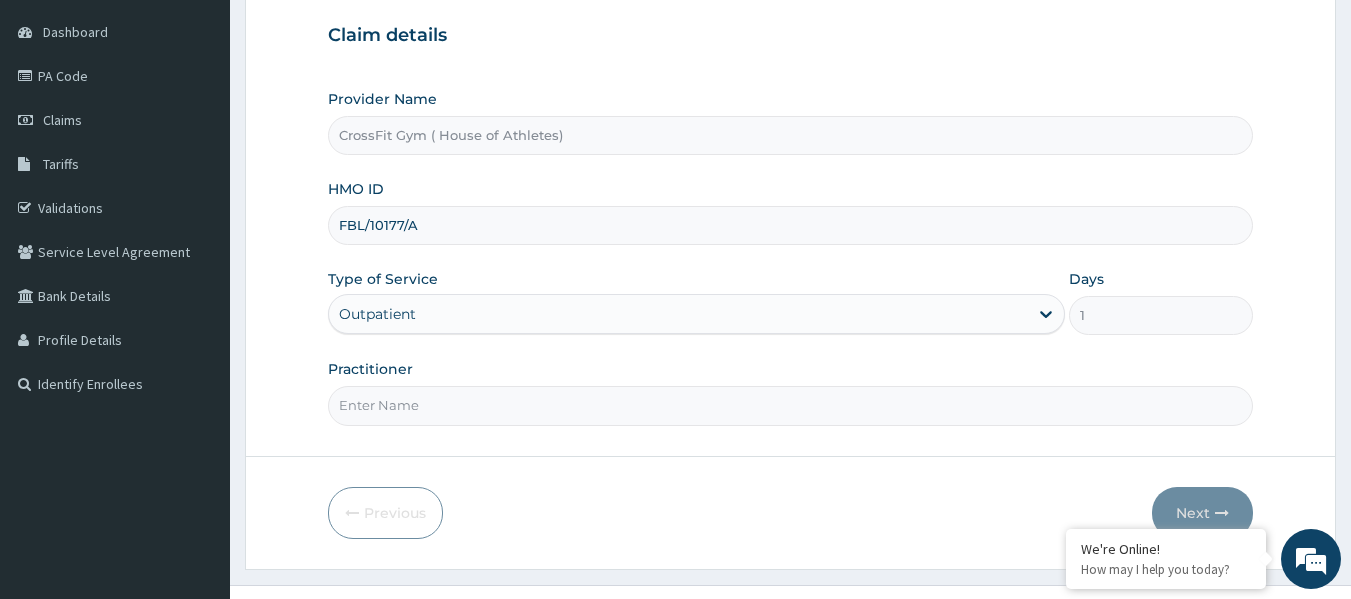scroll, scrollTop: 223, scrollLeft: 0, axis: vertical 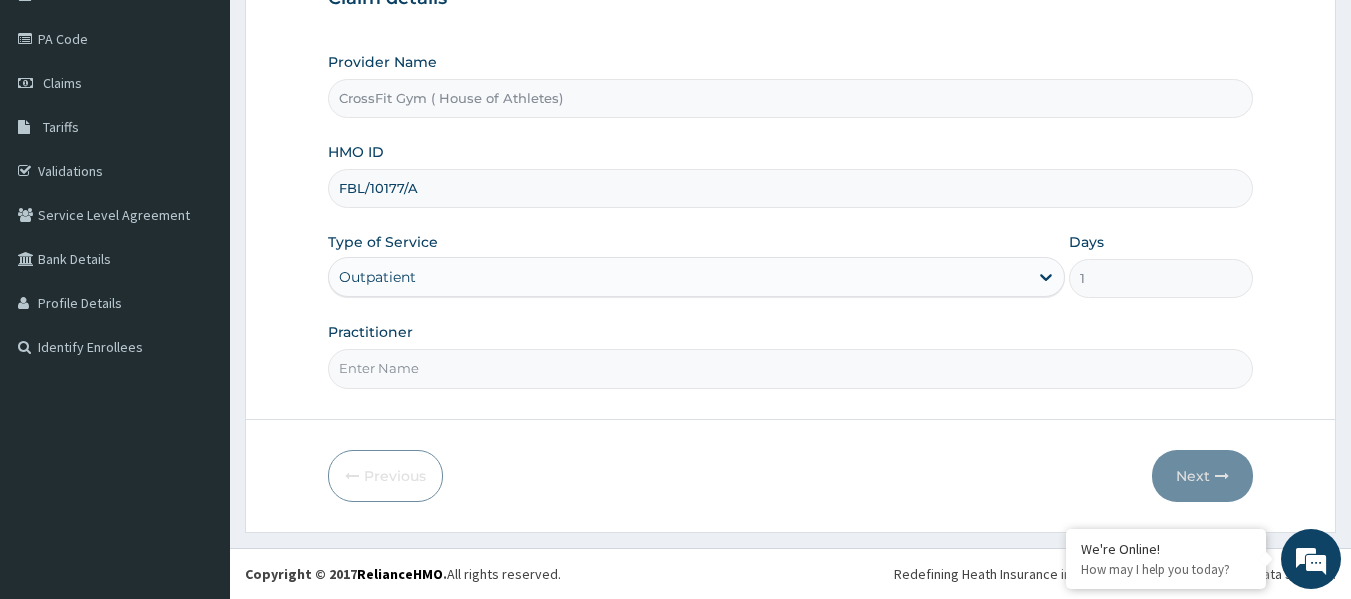 type on "FBL/10177/A" 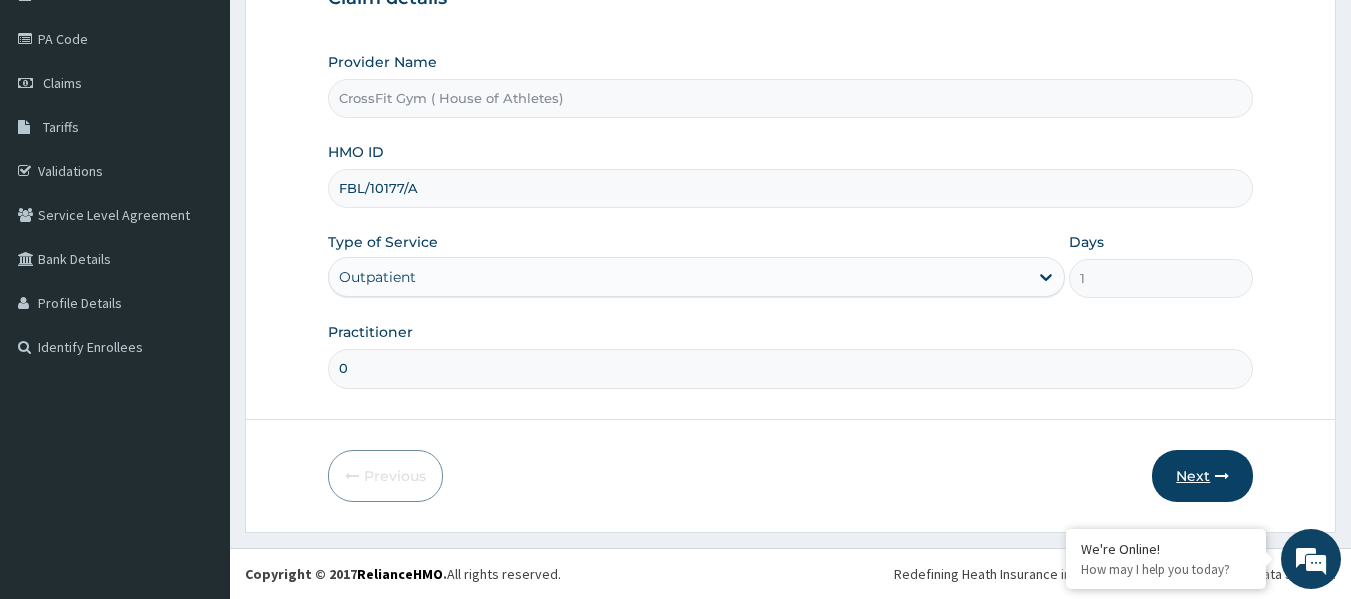 type on "0" 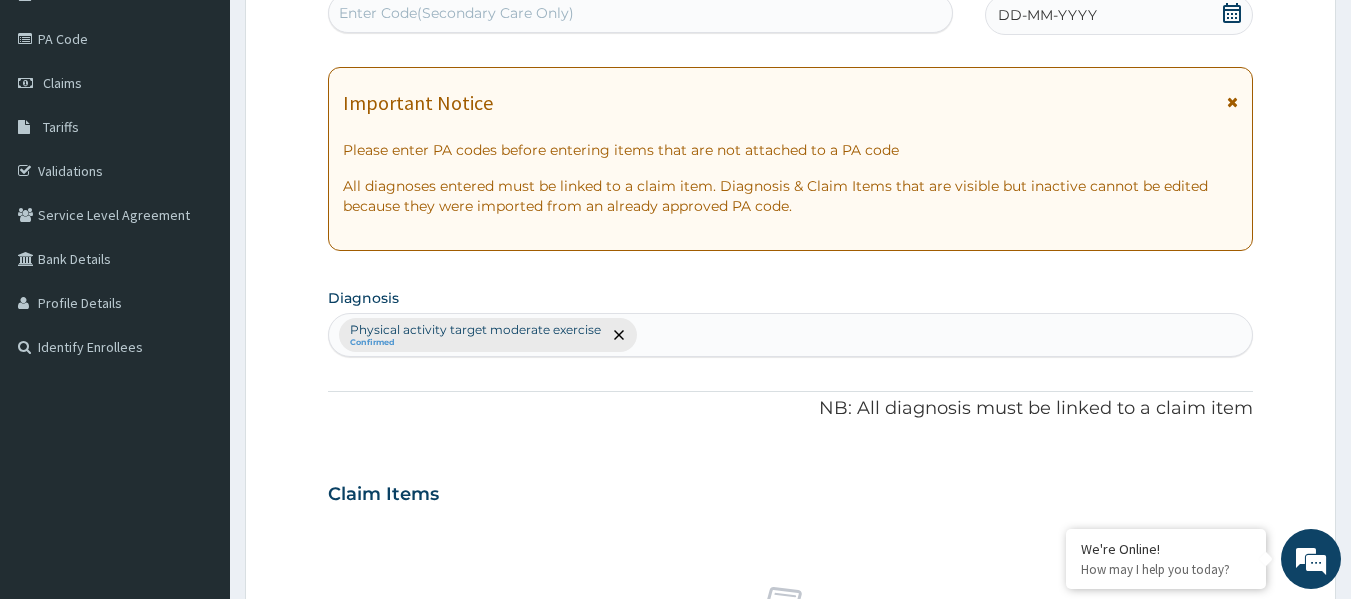 scroll, scrollTop: 0, scrollLeft: 0, axis: both 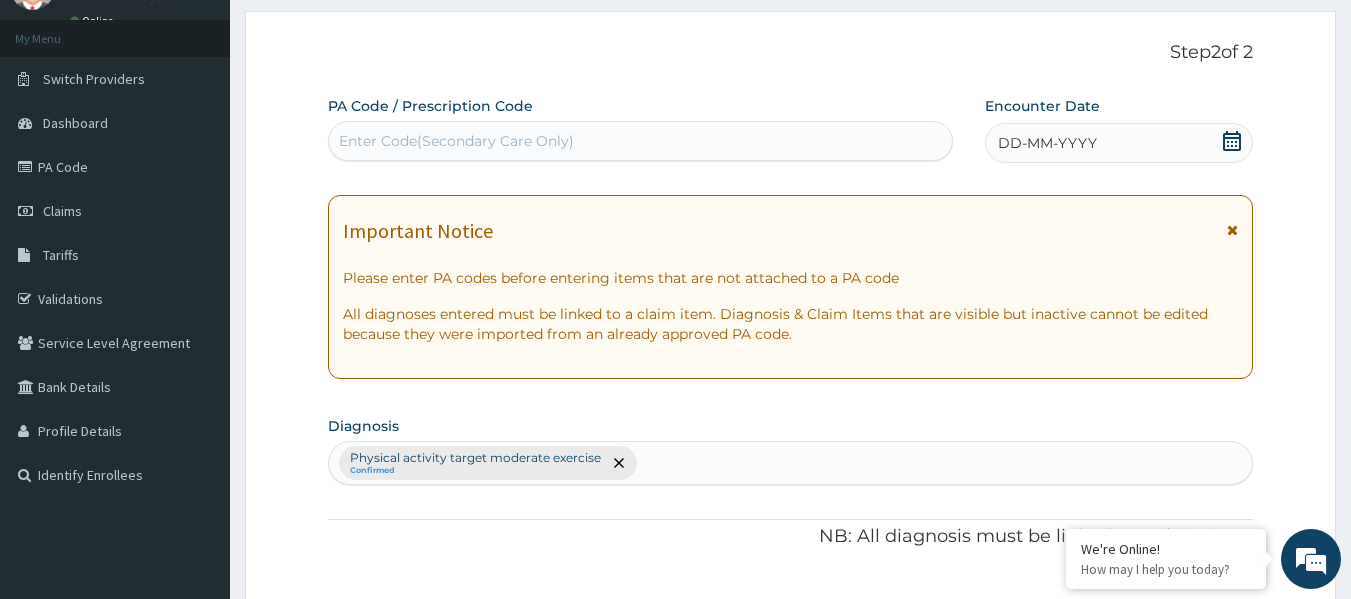 click 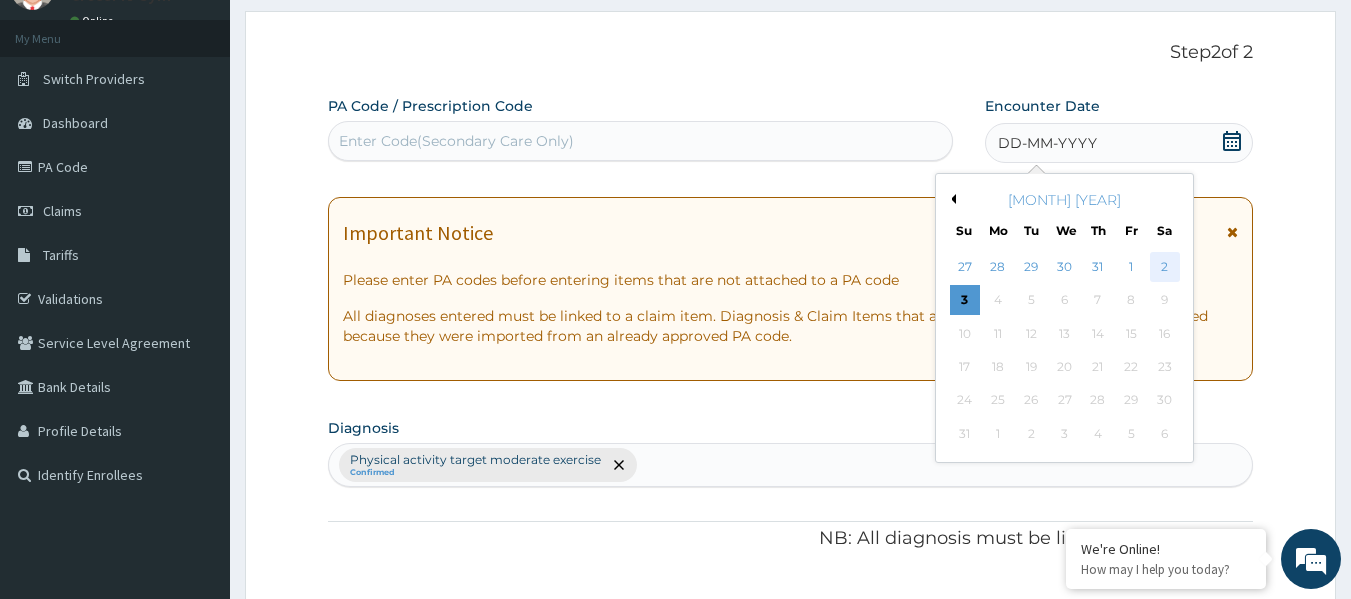click on "2" at bounding box center [1165, 267] 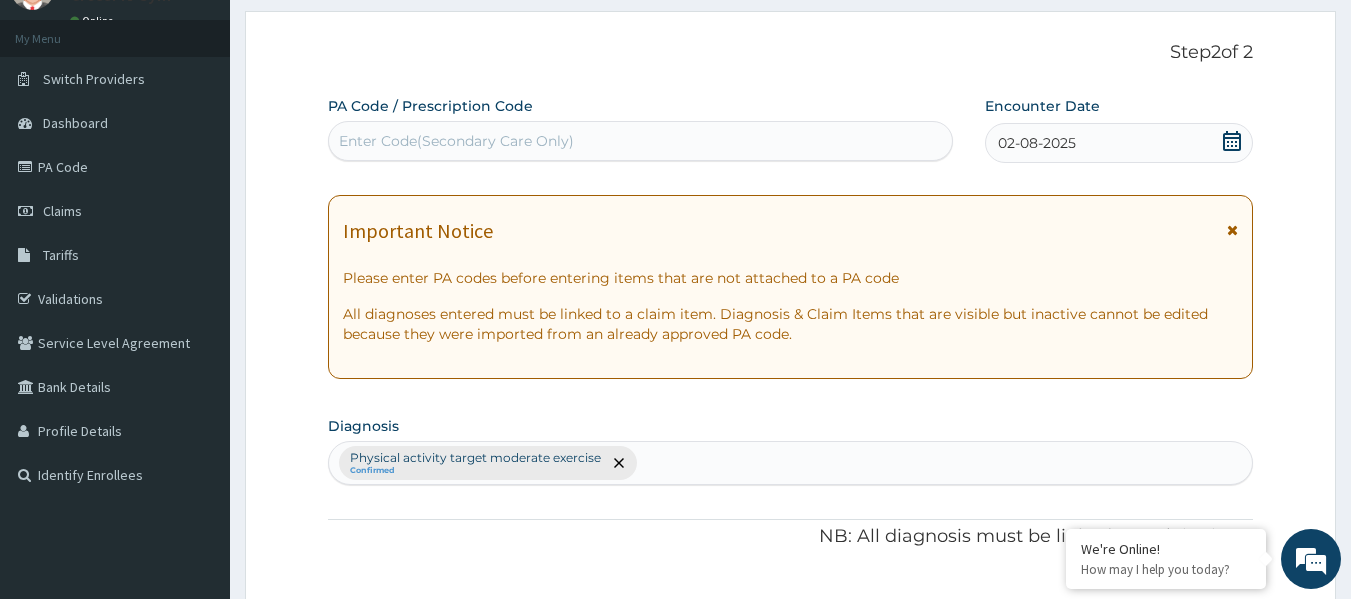 click on "Enter Code(Secondary Care Only)" at bounding box center [456, 141] 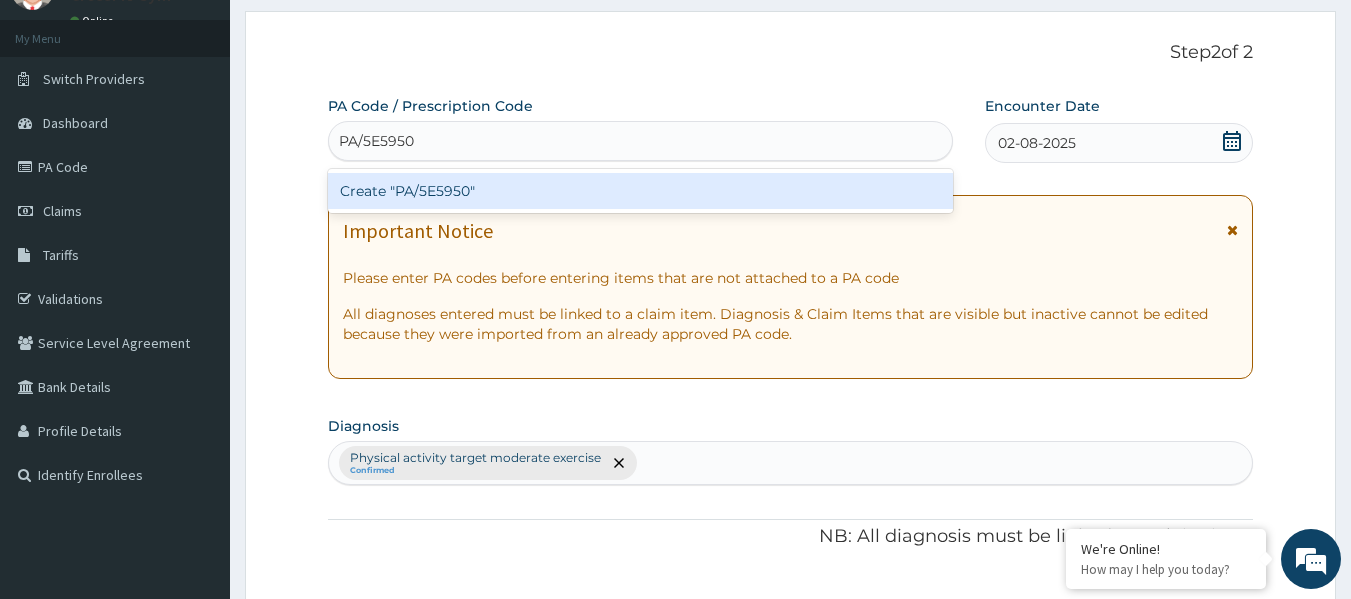 click on "Create "PA/5E5950"" at bounding box center (641, 191) 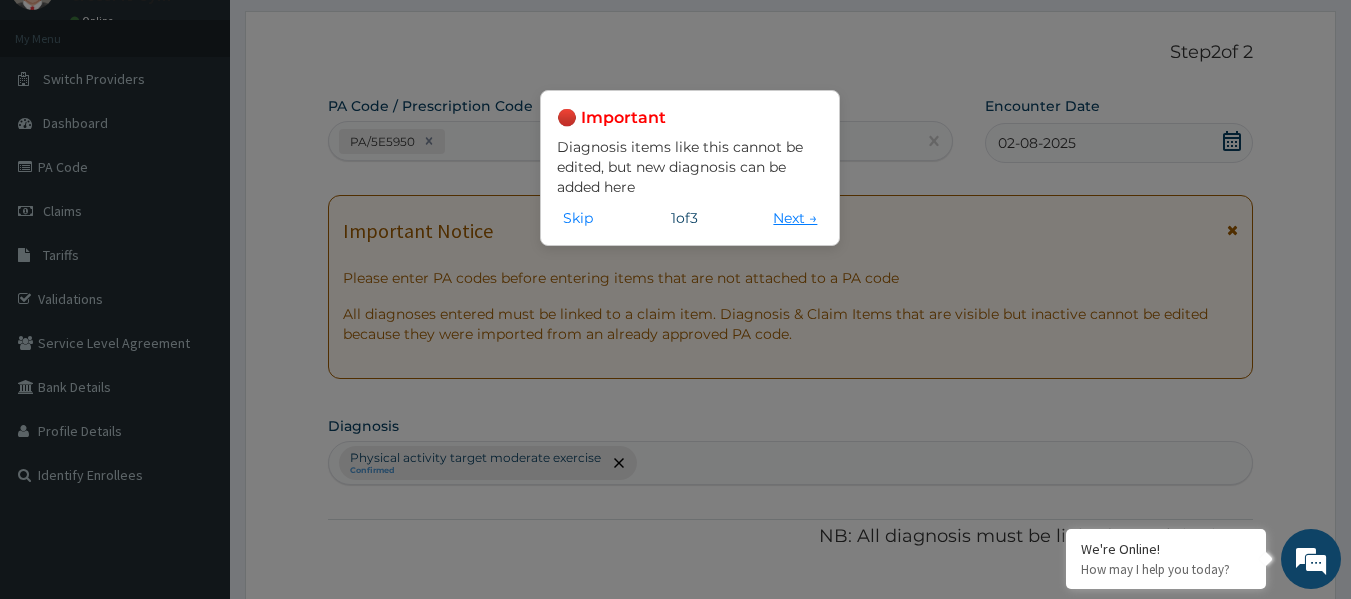 click on "Next →" at bounding box center [795, 218] 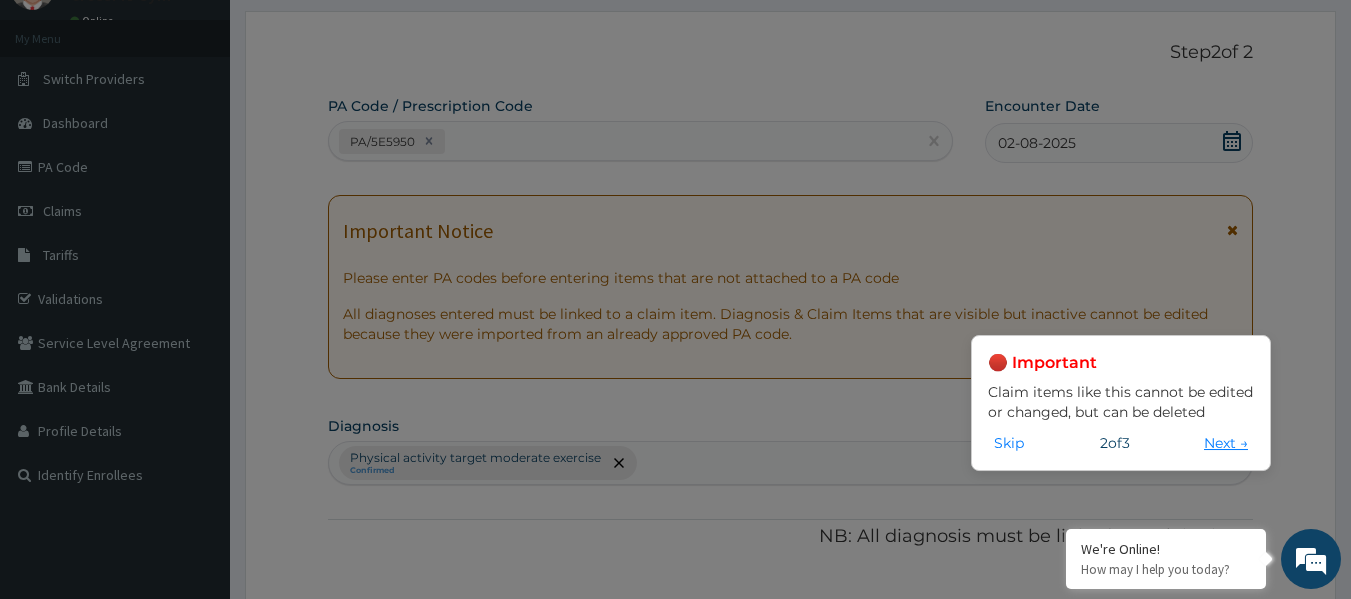 click on "Next →" at bounding box center [1226, 443] 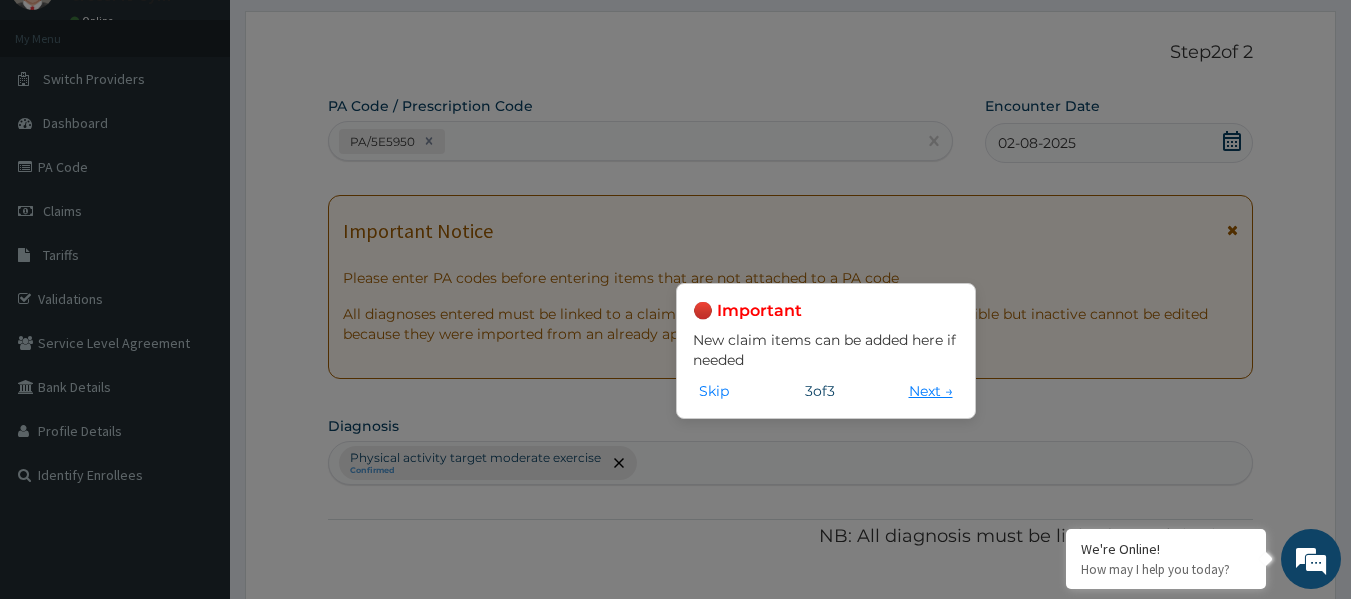 click on "Next →" at bounding box center (931, 391) 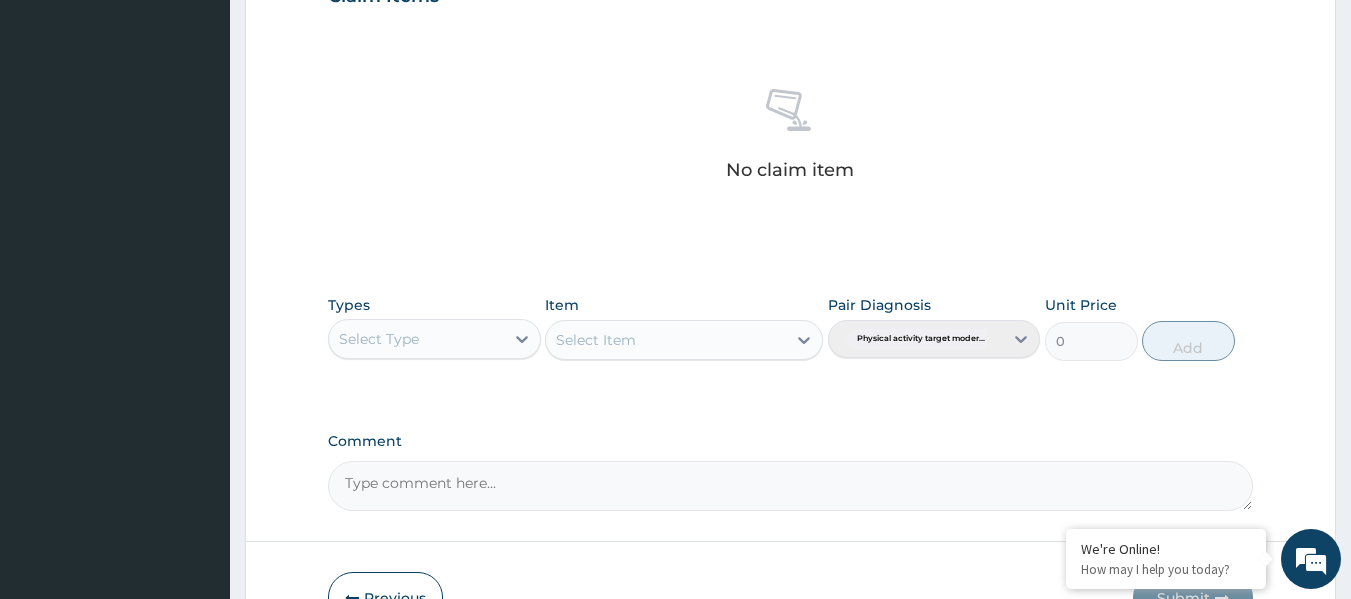 scroll, scrollTop: 723, scrollLeft: 0, axis: vertical 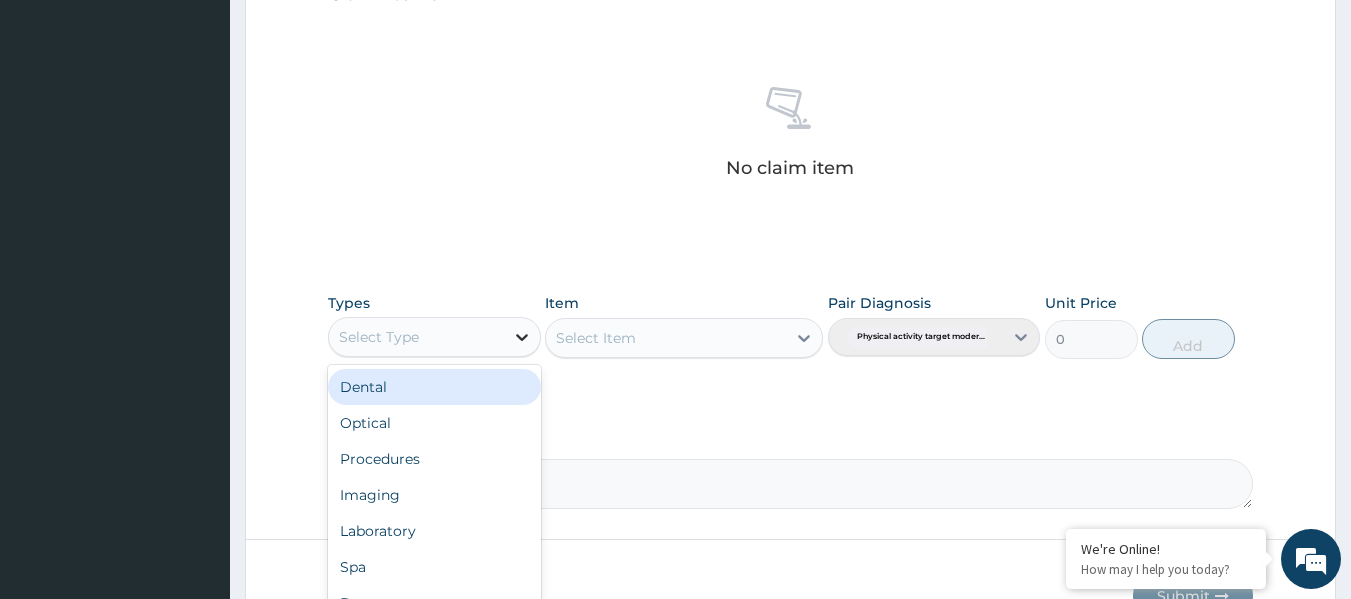 click 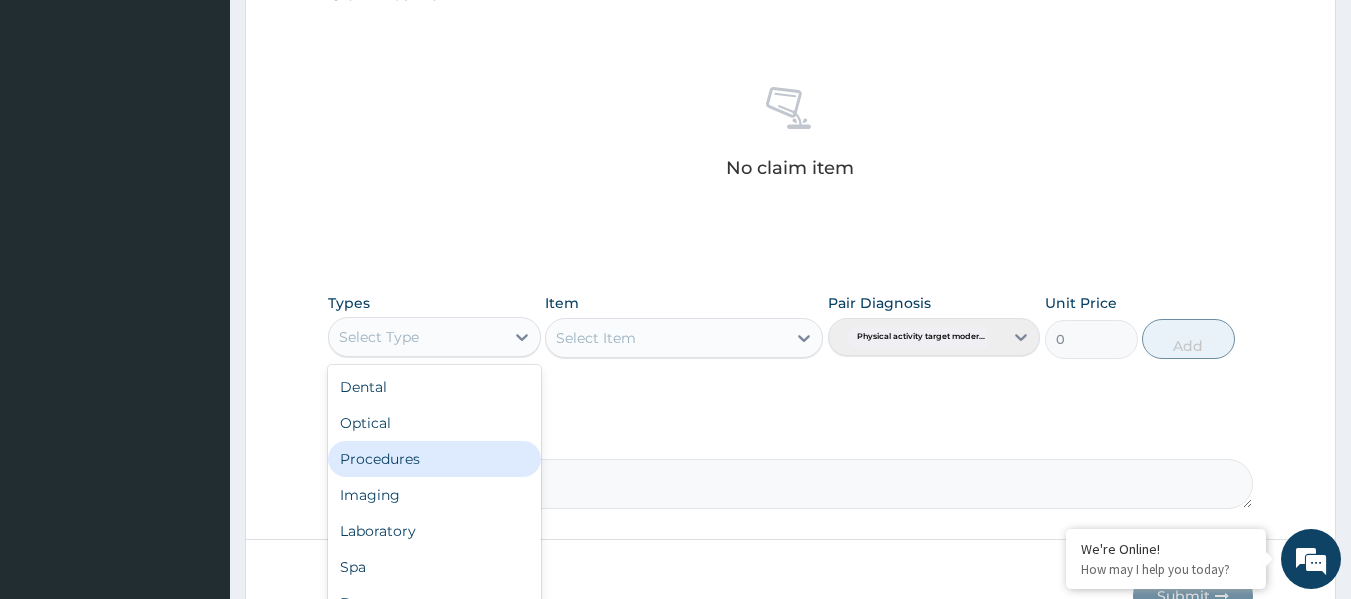 scroll, scrollTop: 68, scrollLeft: 0, axis: vertical 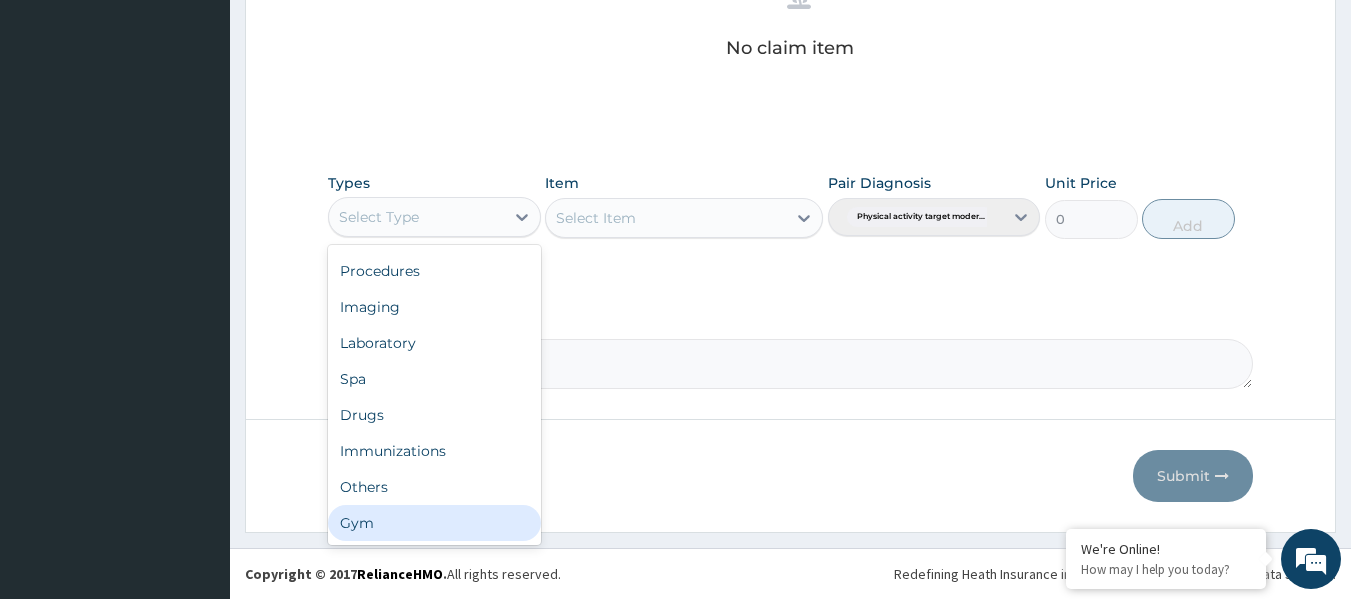click on "Gym" at bounding box center (434, 523) 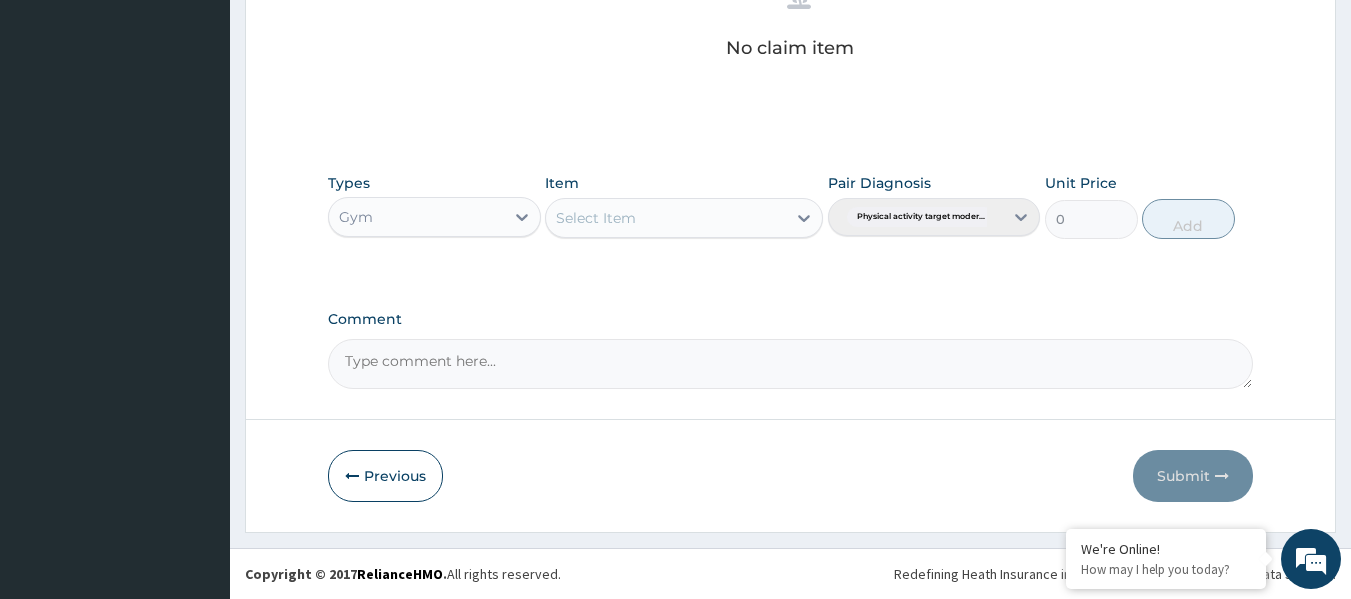 click on "Select Item" at bounding box center [666, 218] 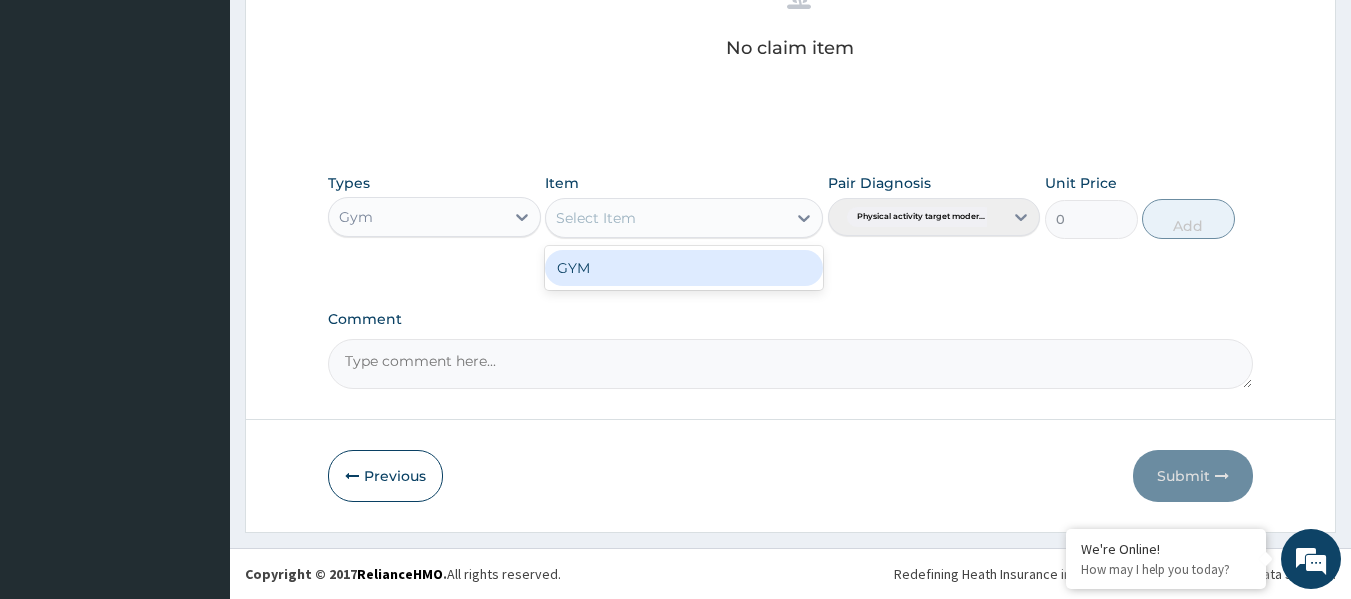 click on "GYM" at bounding box center [684, 268] 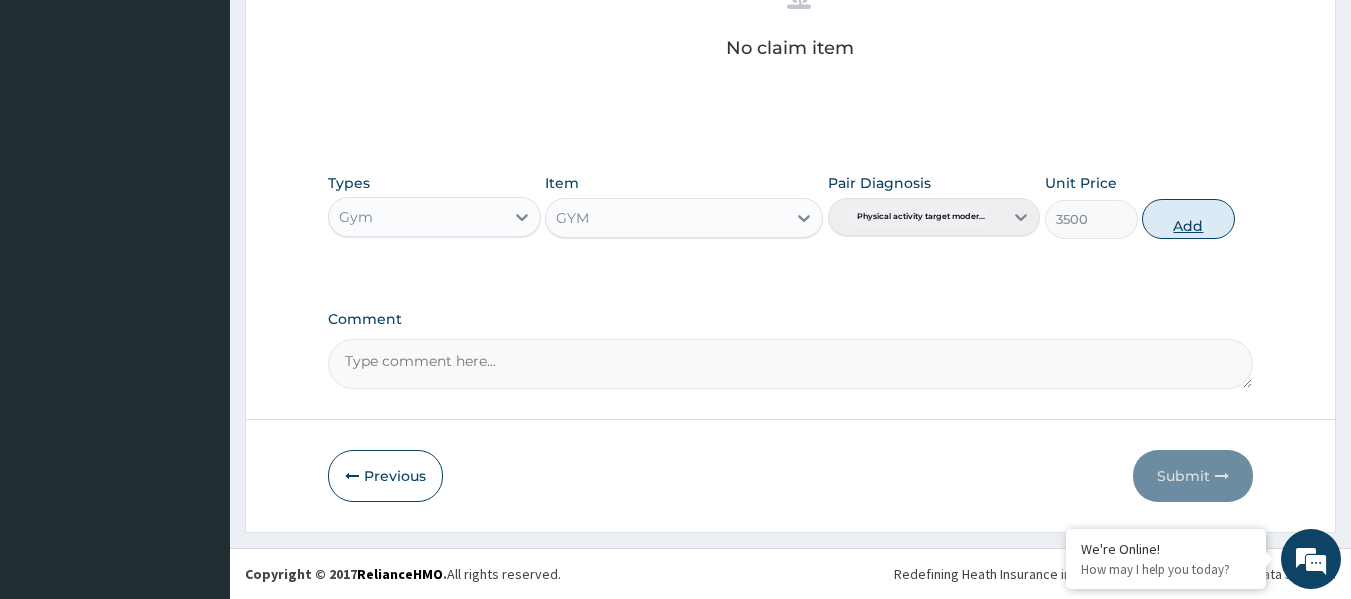 click on "Add" at bounding box center (1188, 219) 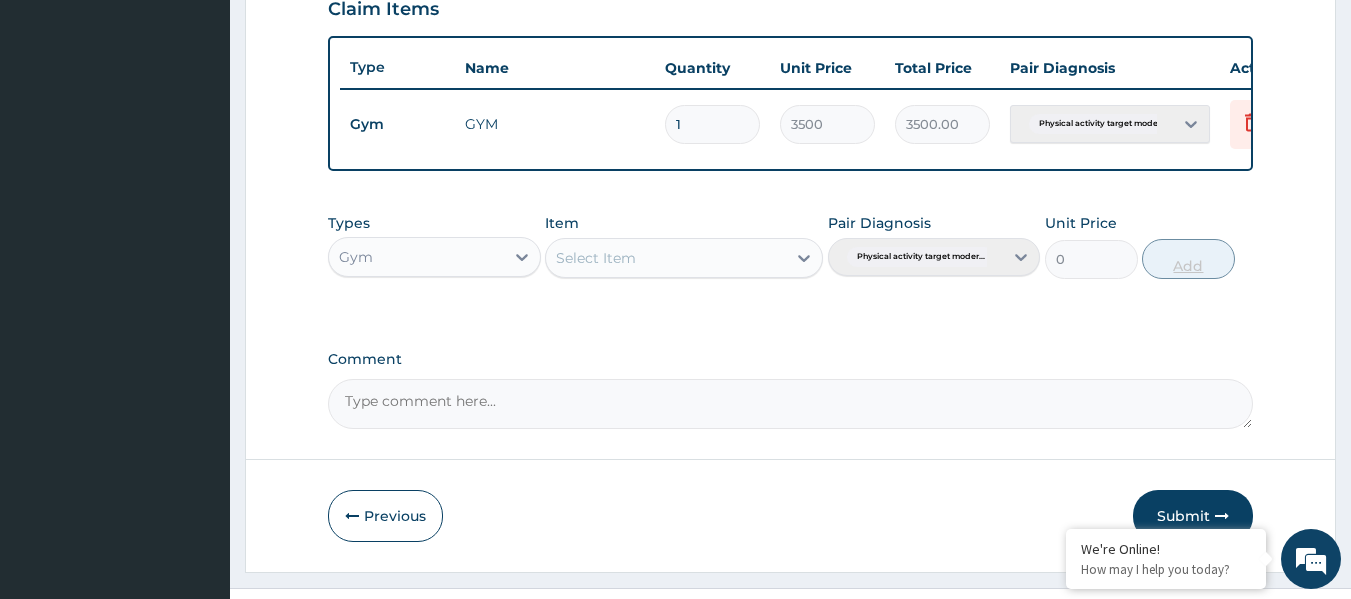 scroll, scrollTop: 705, scrollLeft: 0, axis: vertical 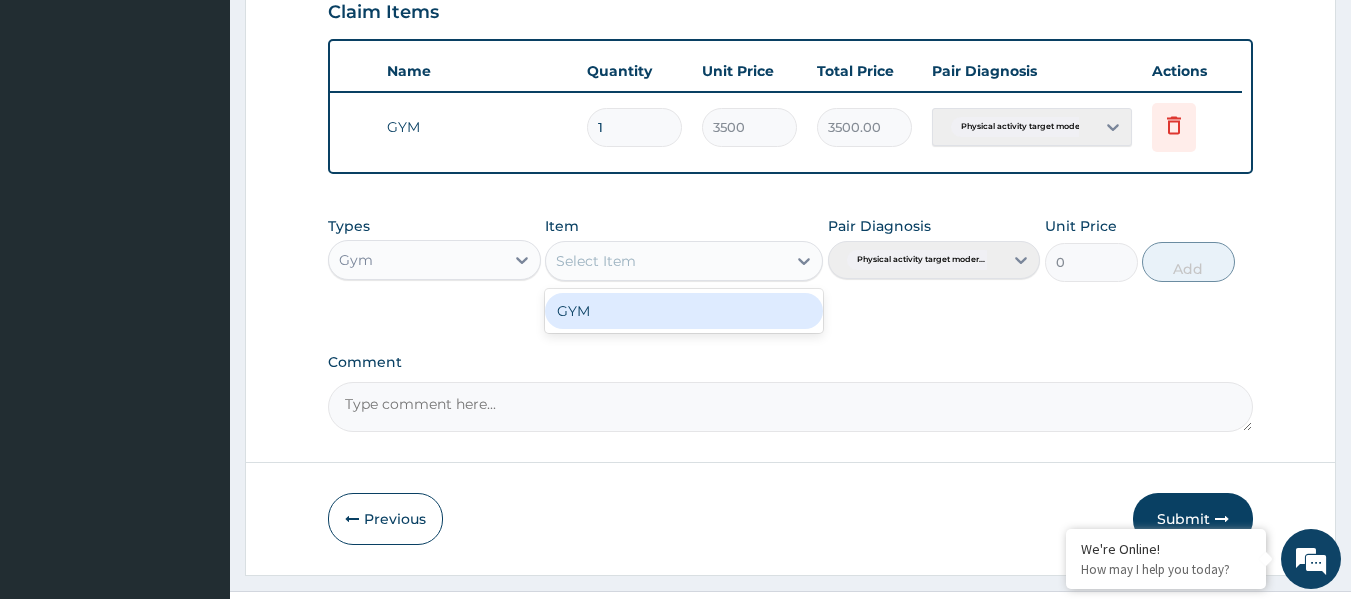 click on "Select Item" at bounding box center (666, 261) 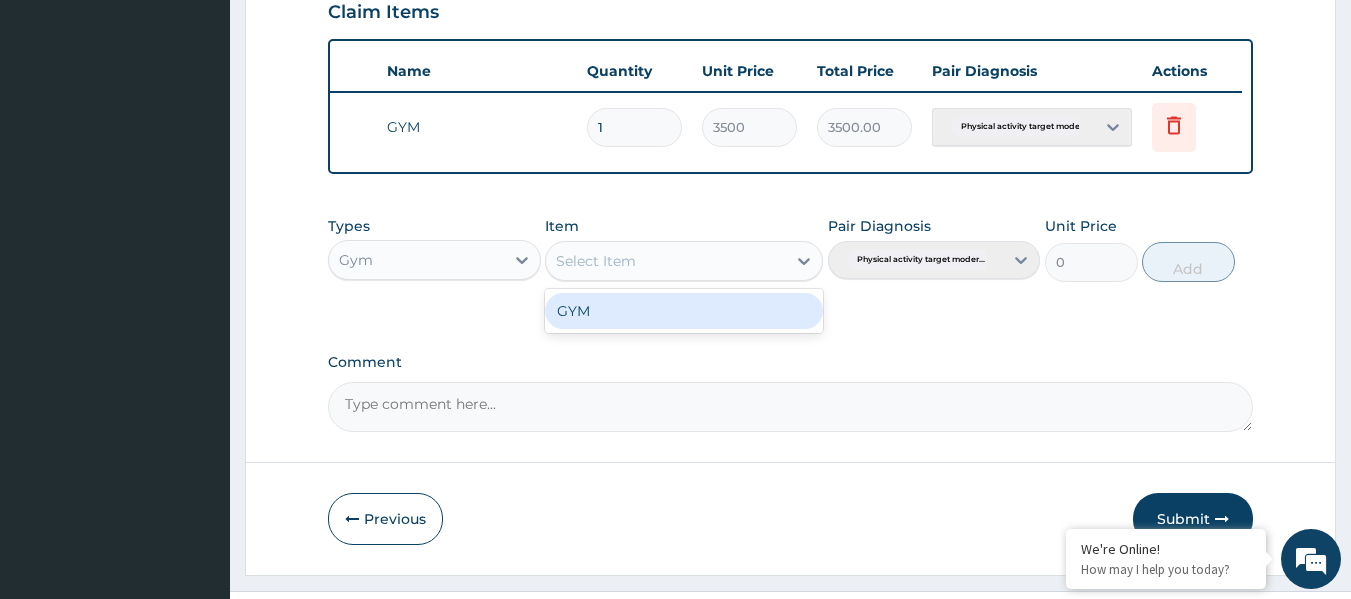 click on "GYM" at bounding box center [684, 311] 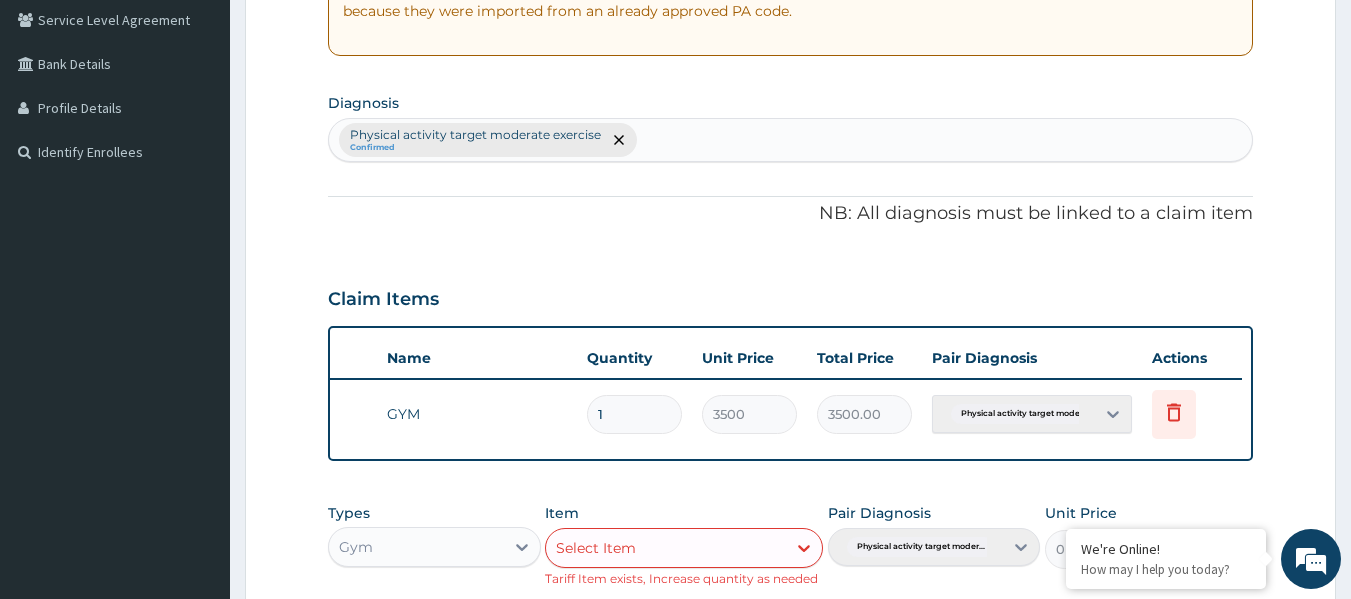 scroll, scrollTop: 782, scrollLeft: 0, axis: vertical 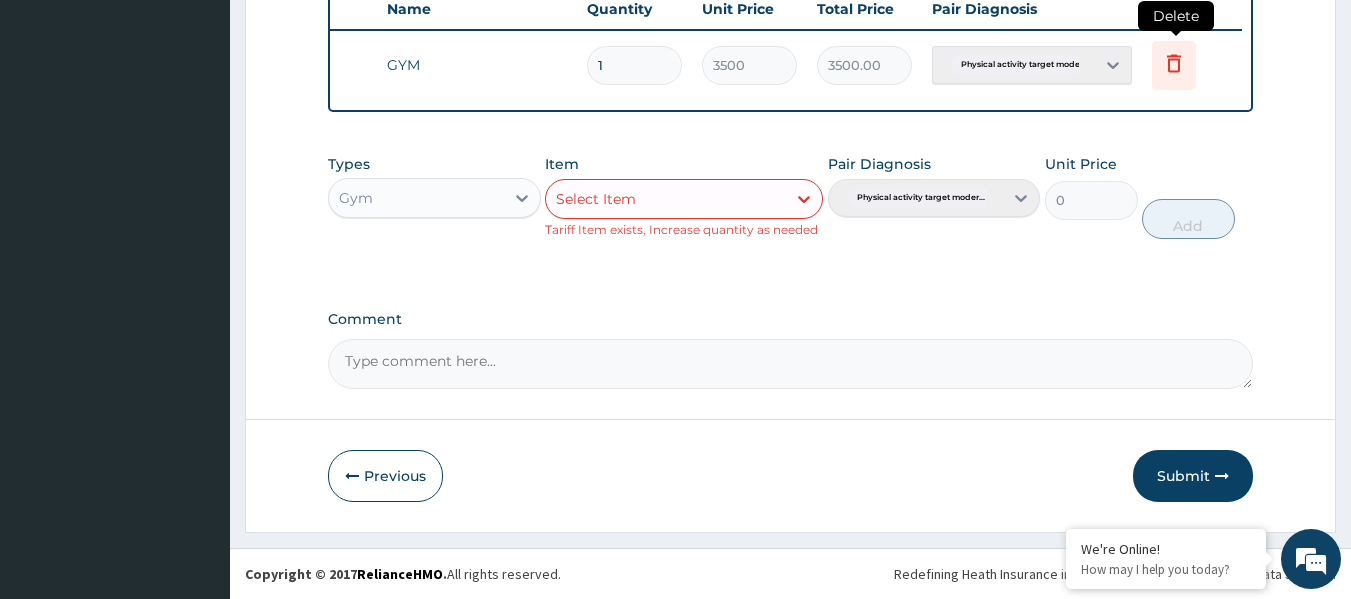 click 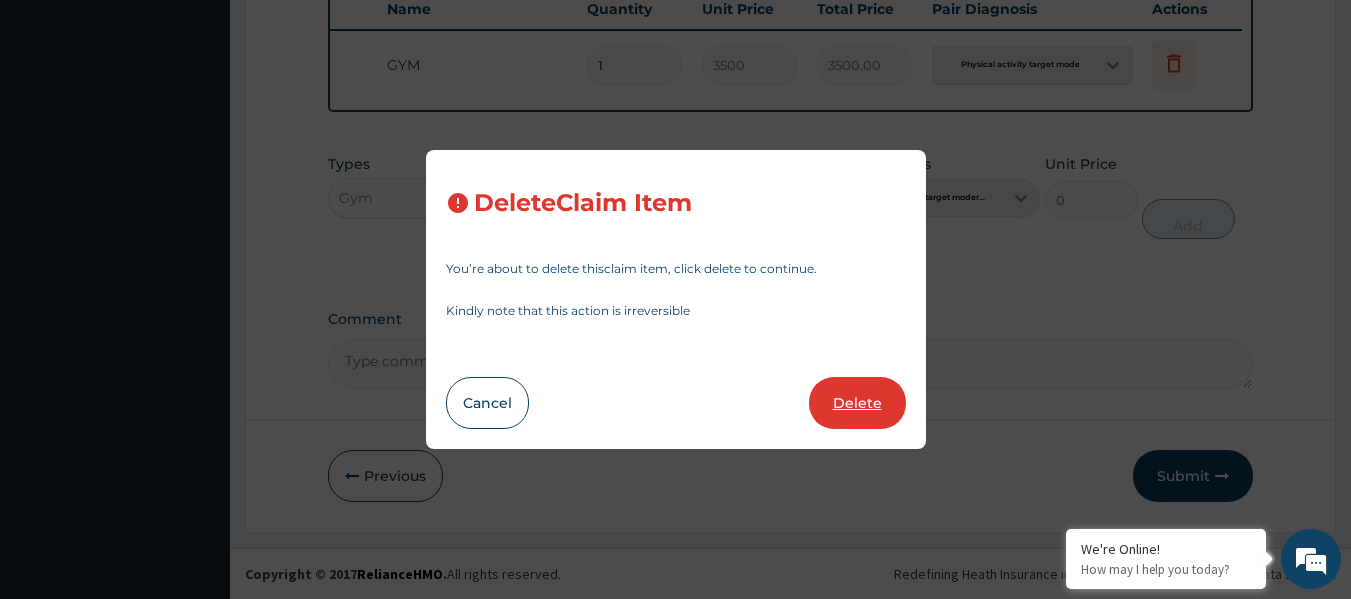 click on "Delete" at bounding box center [857, 403] 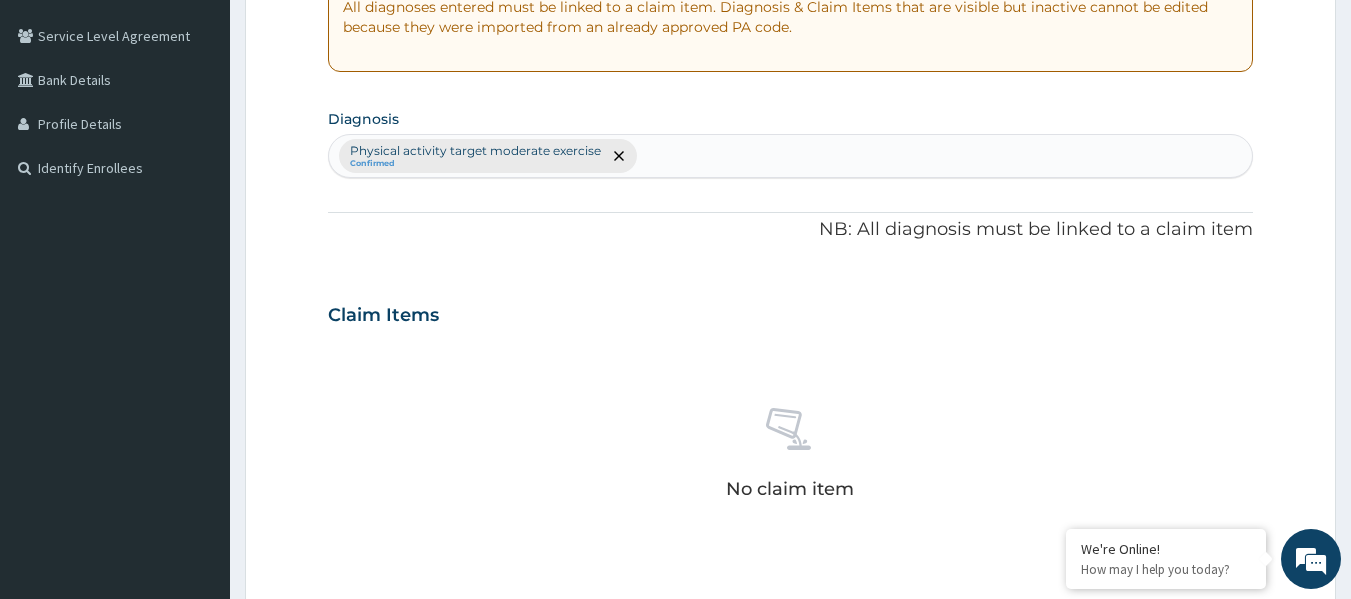 scroll, scrollTop: 120, scrollLeft: 0, axis: vertical 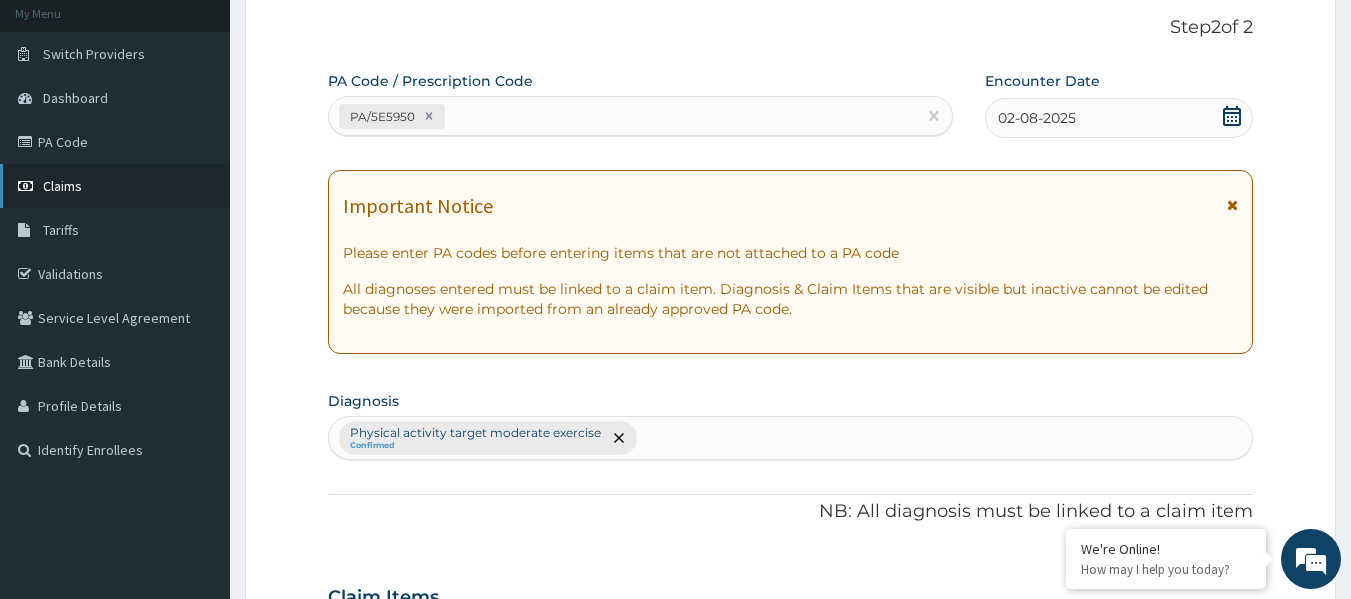 click on "Claims" at bounding box center (62, 186) 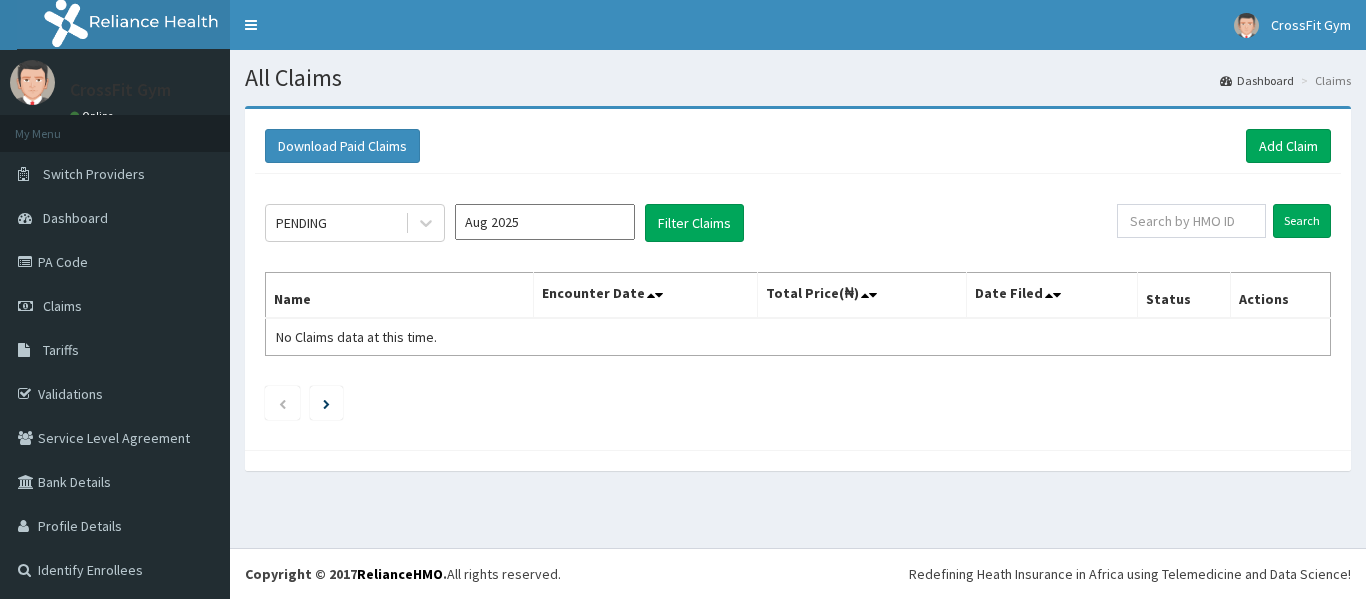 scroll, scrollTop: 0, scrollLeft: 0, axis: both 